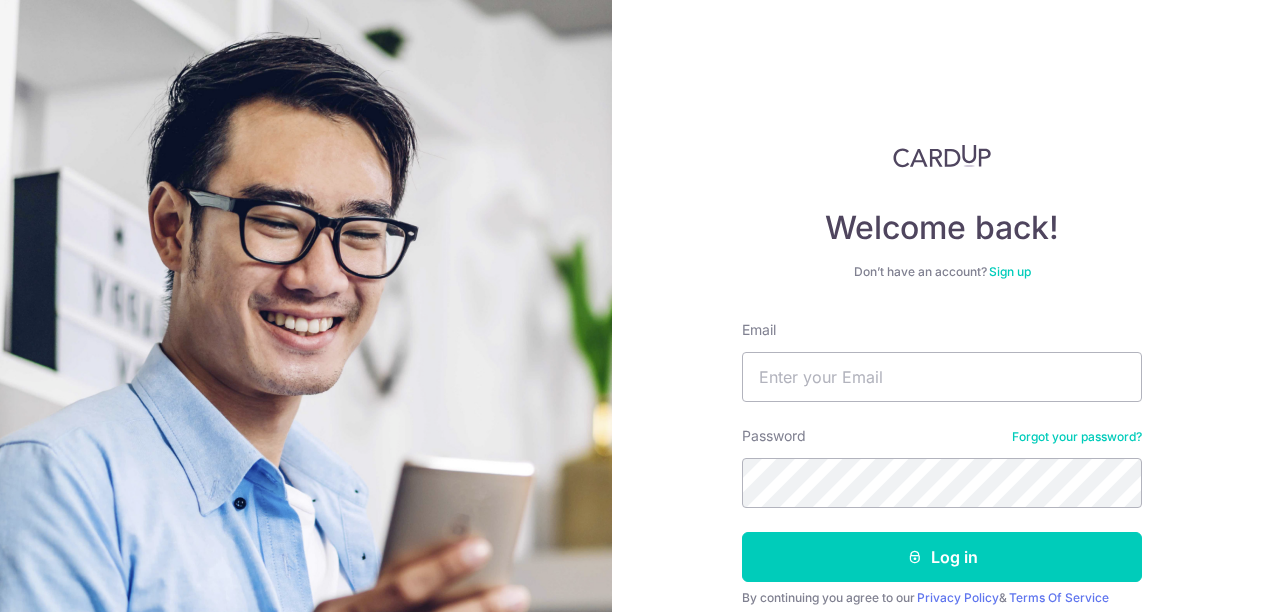 scroll, scrollTop: 0, scrollLeft: 0, axis: both 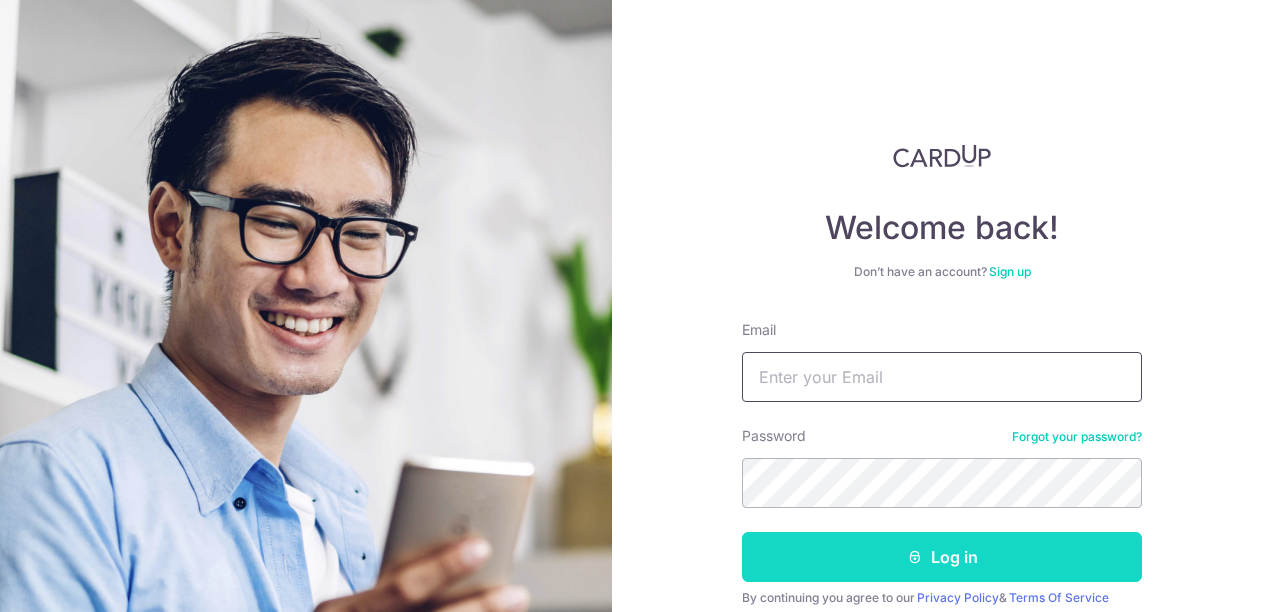 type on "soofen.chen@gmail.com" 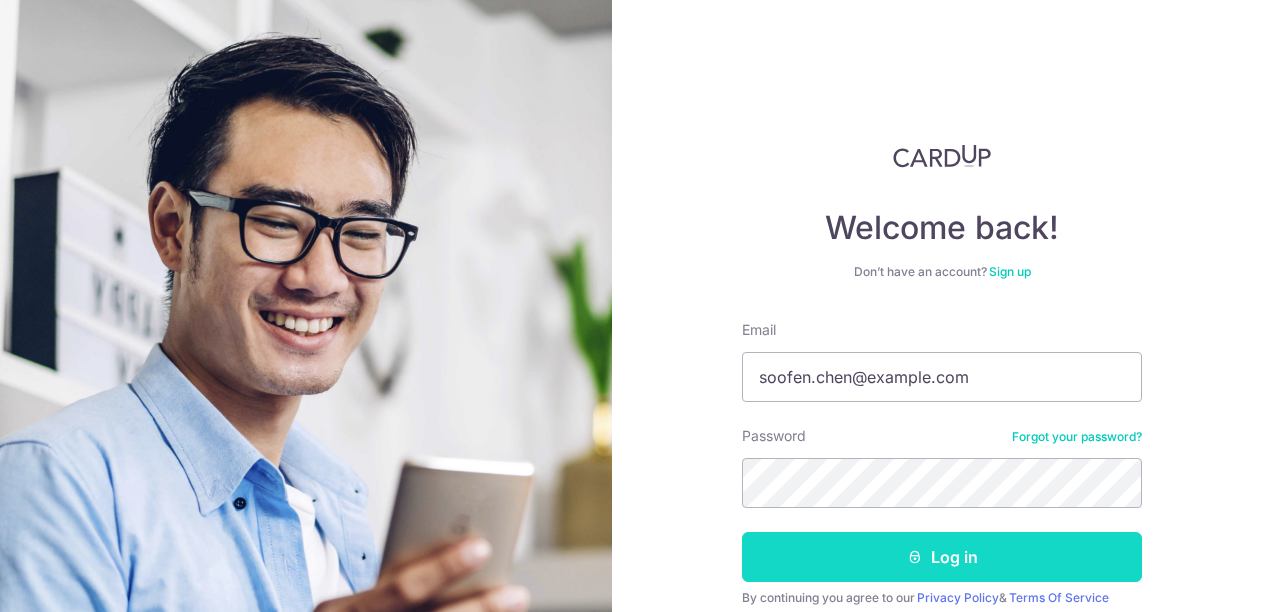 click on "Log in" at bounding box center (942, 557) 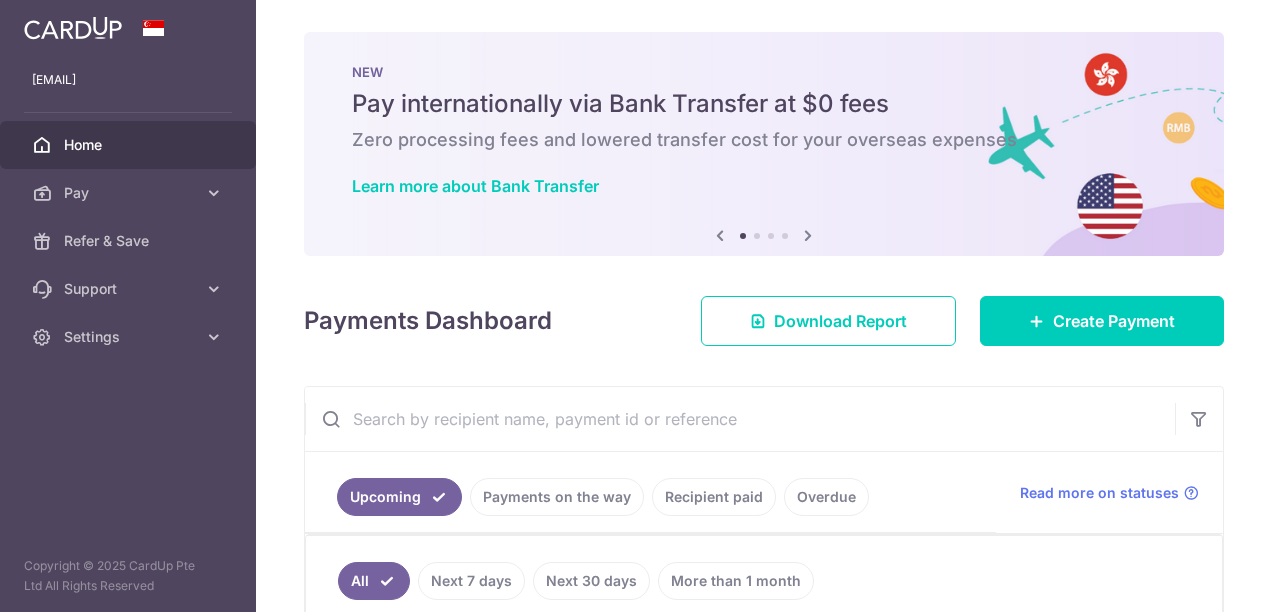 scroll, scrollTop: 0, scrollLeft: 0, axis: both 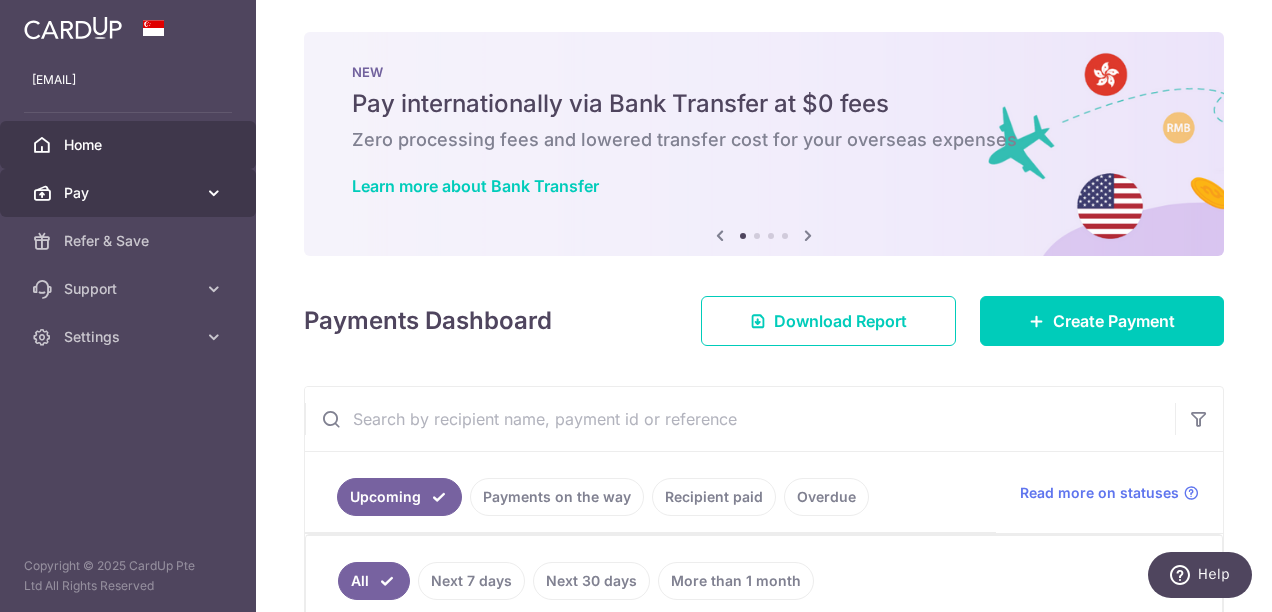 click on "Pay" at bounding box center [130, 193] 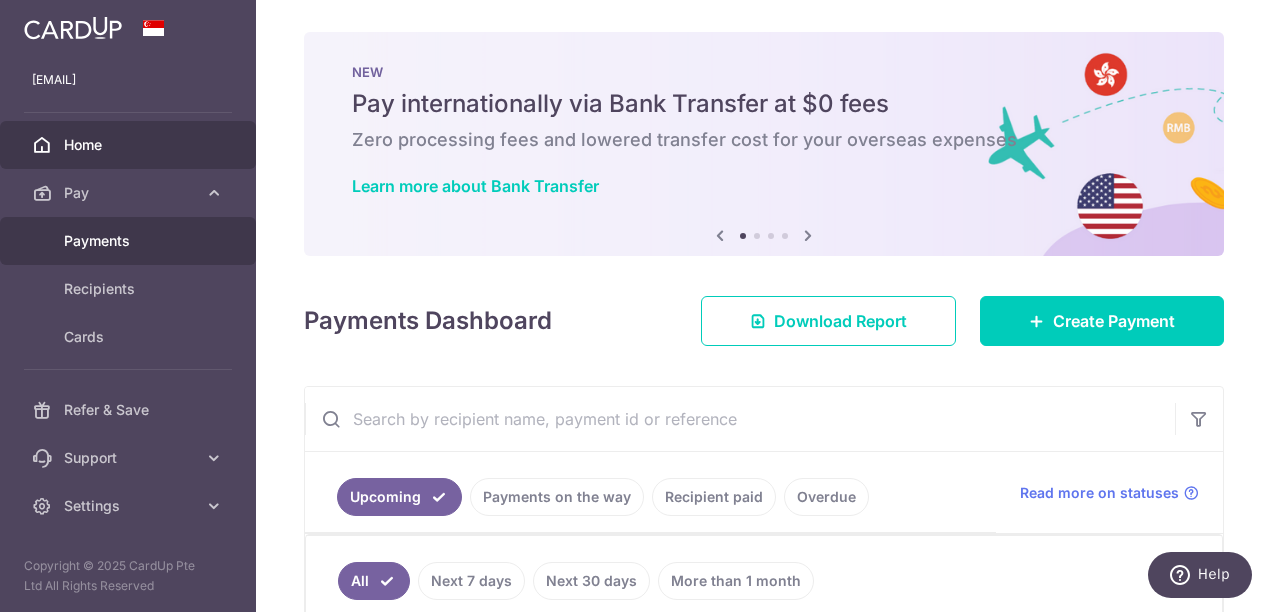 click on "Payments" at bounding box center (130, 241) 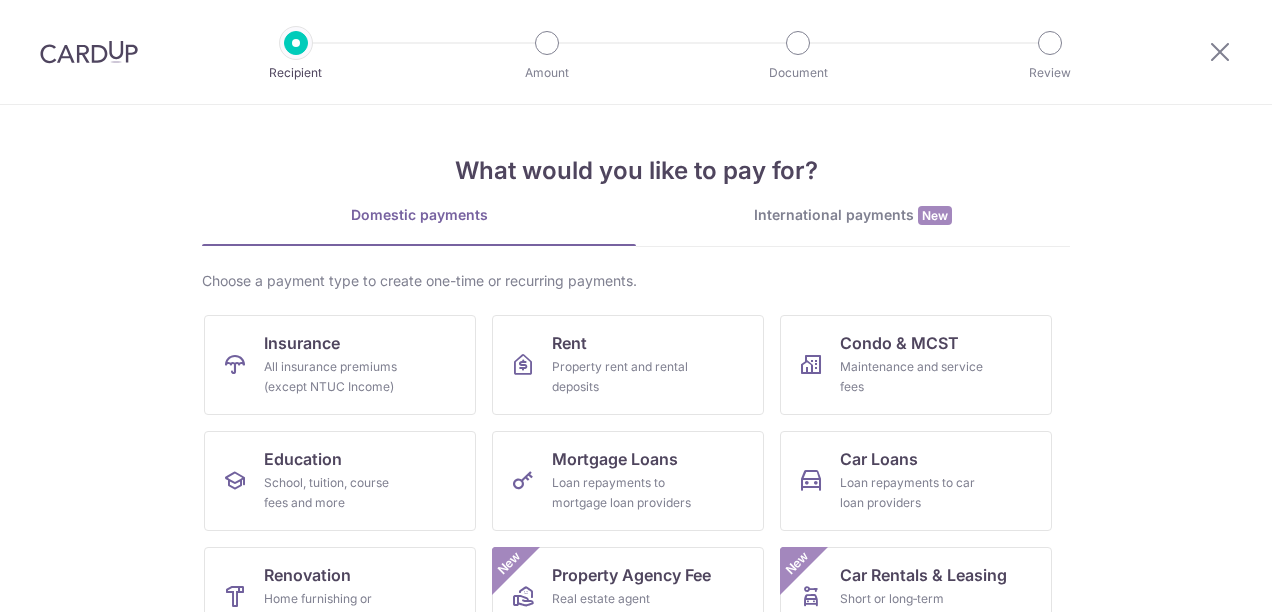 scroll, scrollTop: 0, scrollLeft: 0, axis: both 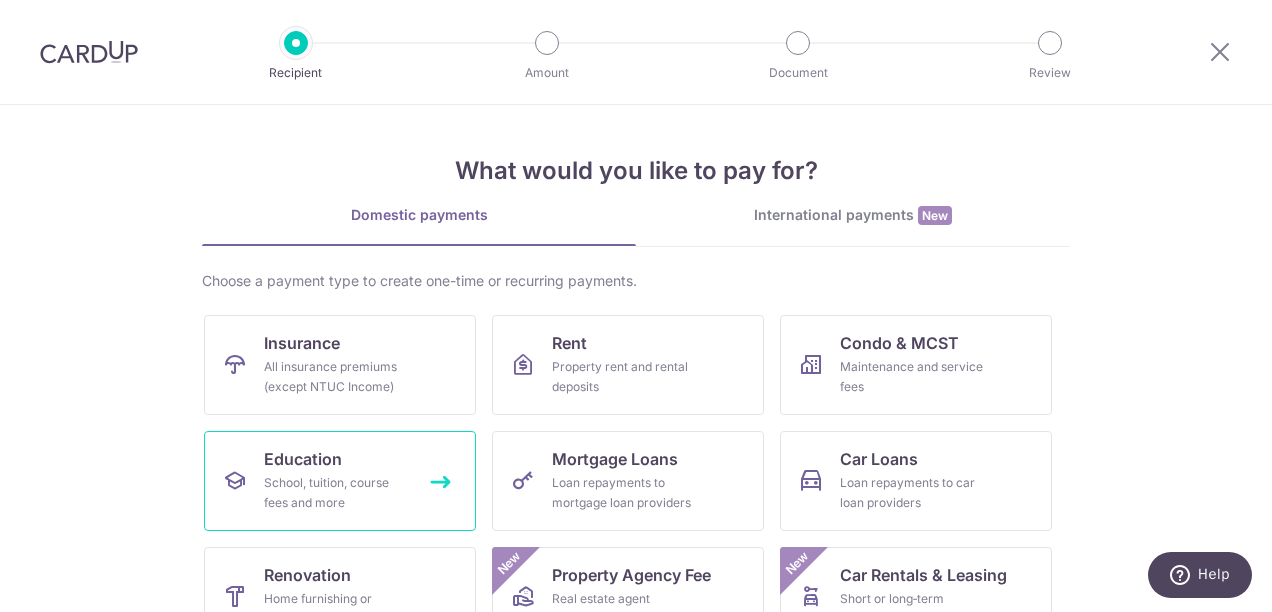 click on "School, tuition, course fees and more" at bounding box center (336, 493) 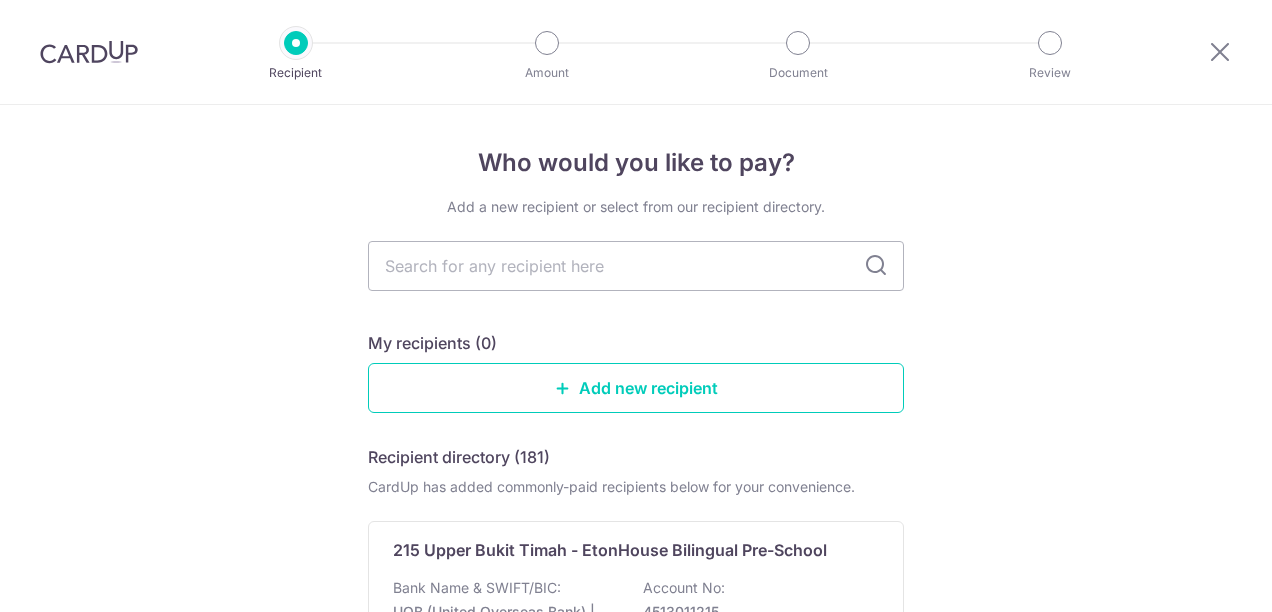 scroll, scrollTop: 0, scrollLeft: 0, axis: both 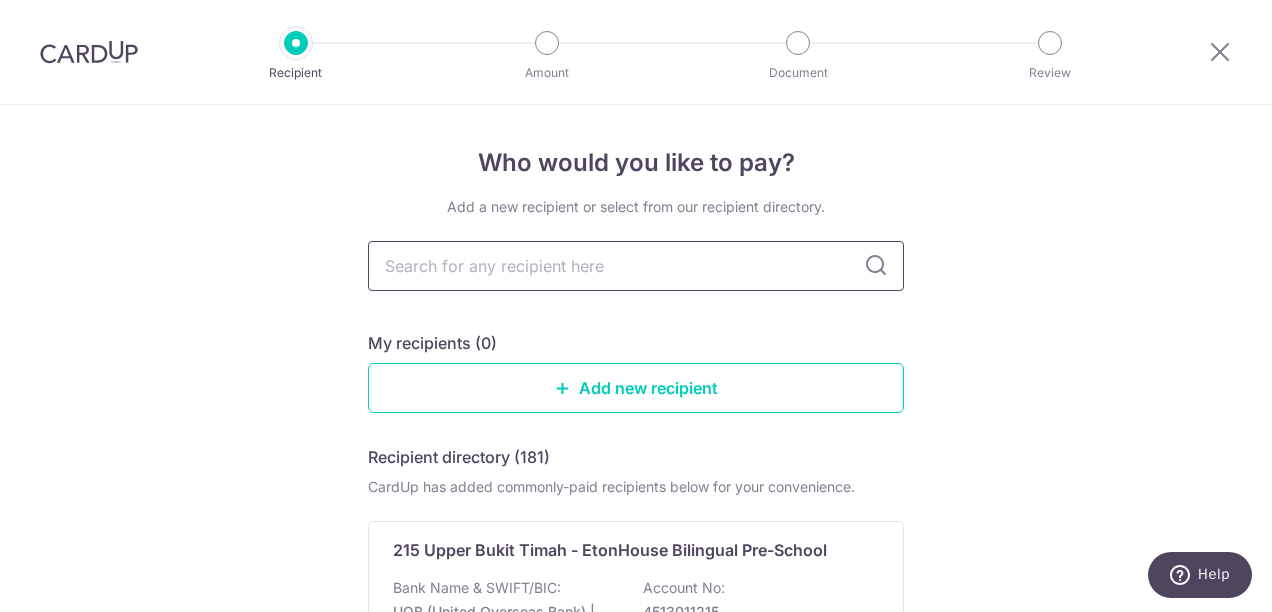 click at bounding box center [636, 266] 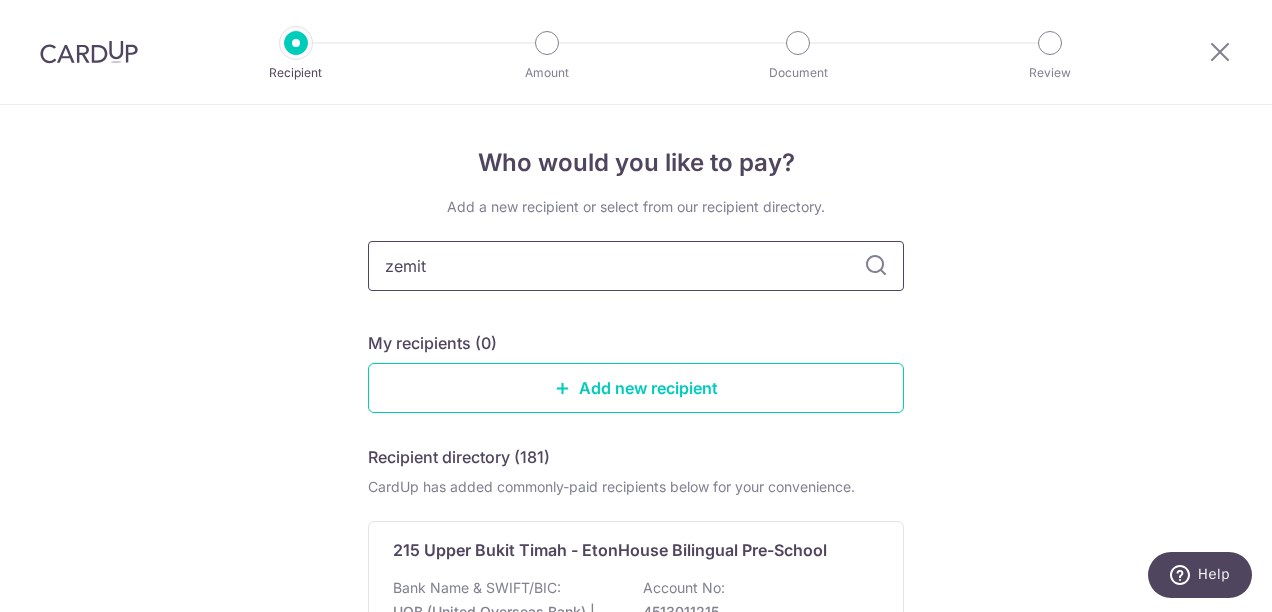 type on "zemith" 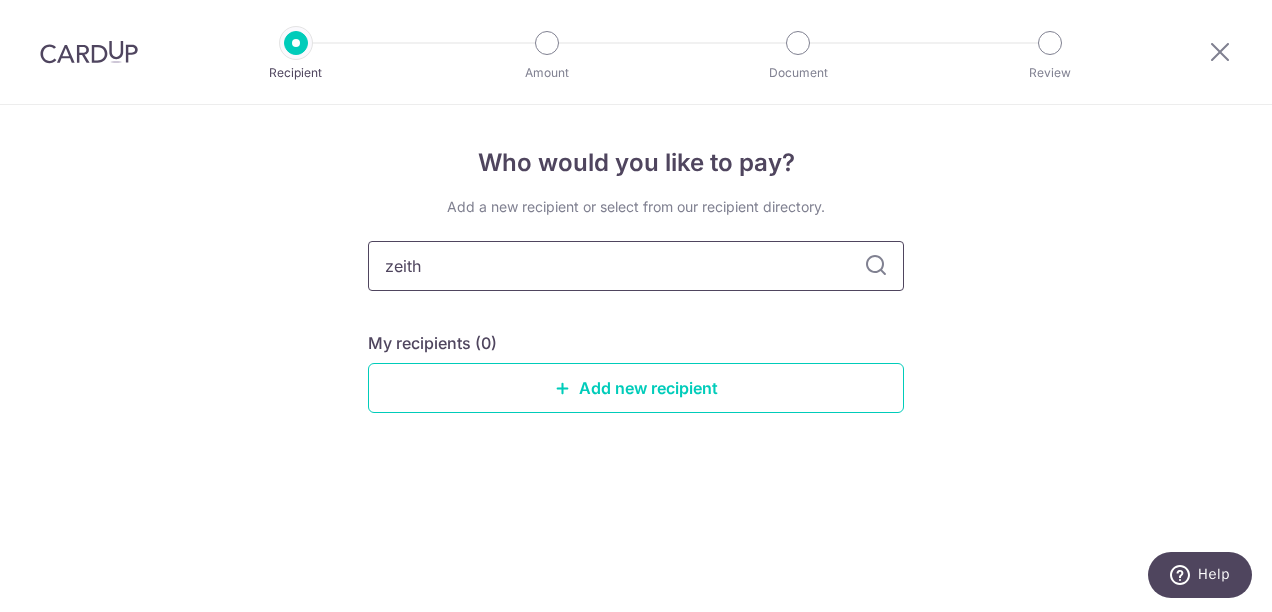 type on "zenith" 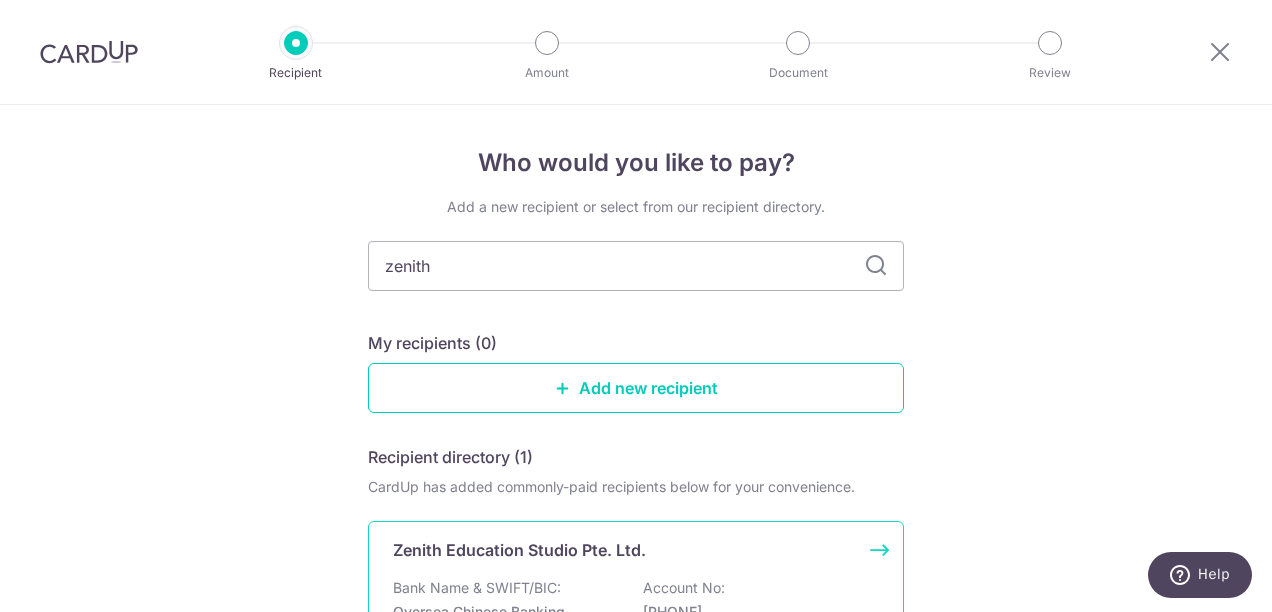click on "Zenith Education Studio Pte. Ltd.
Bank Name & SWIFT/BIC:
Oversea Chinese Banking Corporation Limited | SWIFT: [SWIFT]
Account No:
[ACCOUNT_NUMBER]
View" at bounding box center (636, 618) 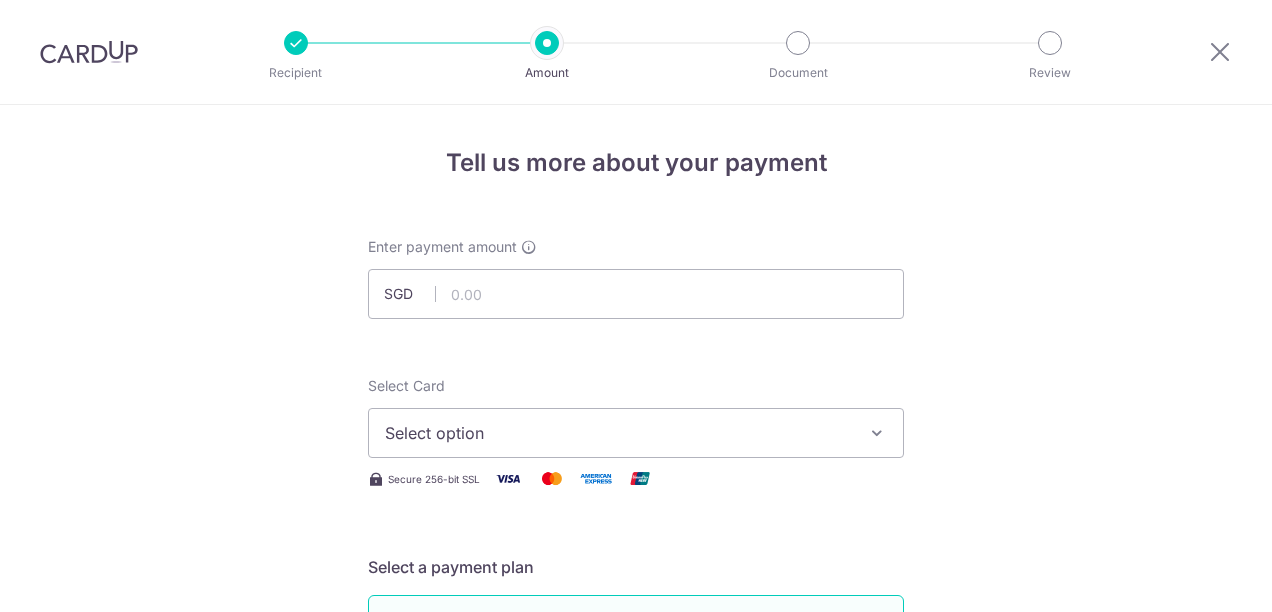 scroll, scrollTop: 0, scrollLeft: 0, axis: both 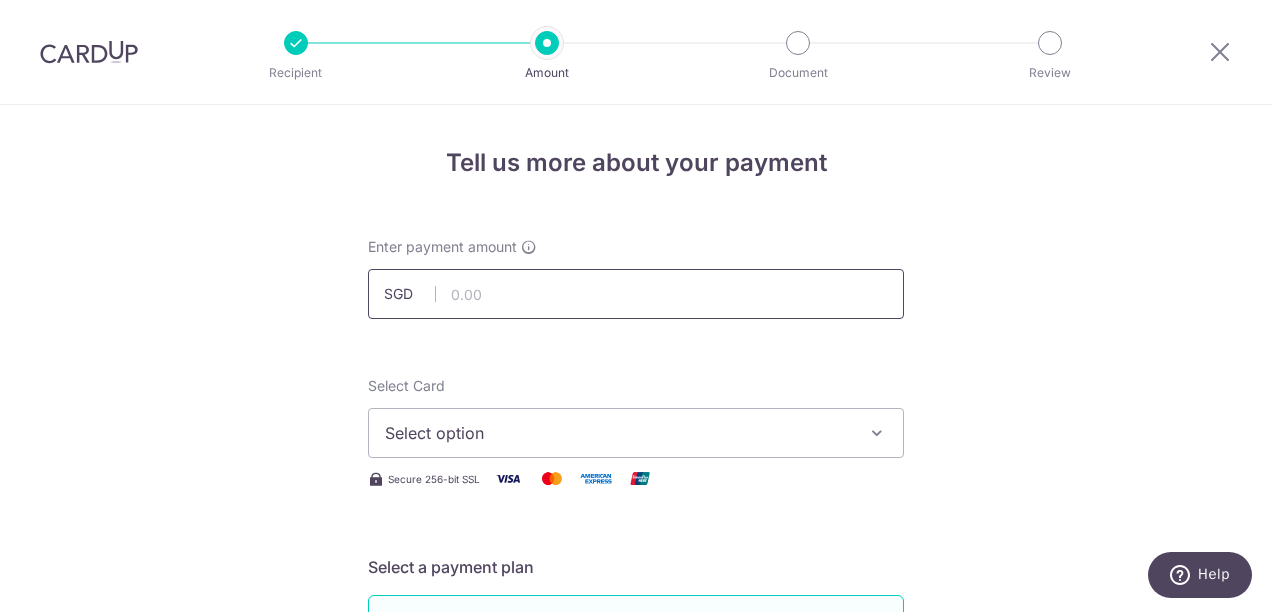 click at bounding box center (636, 294) 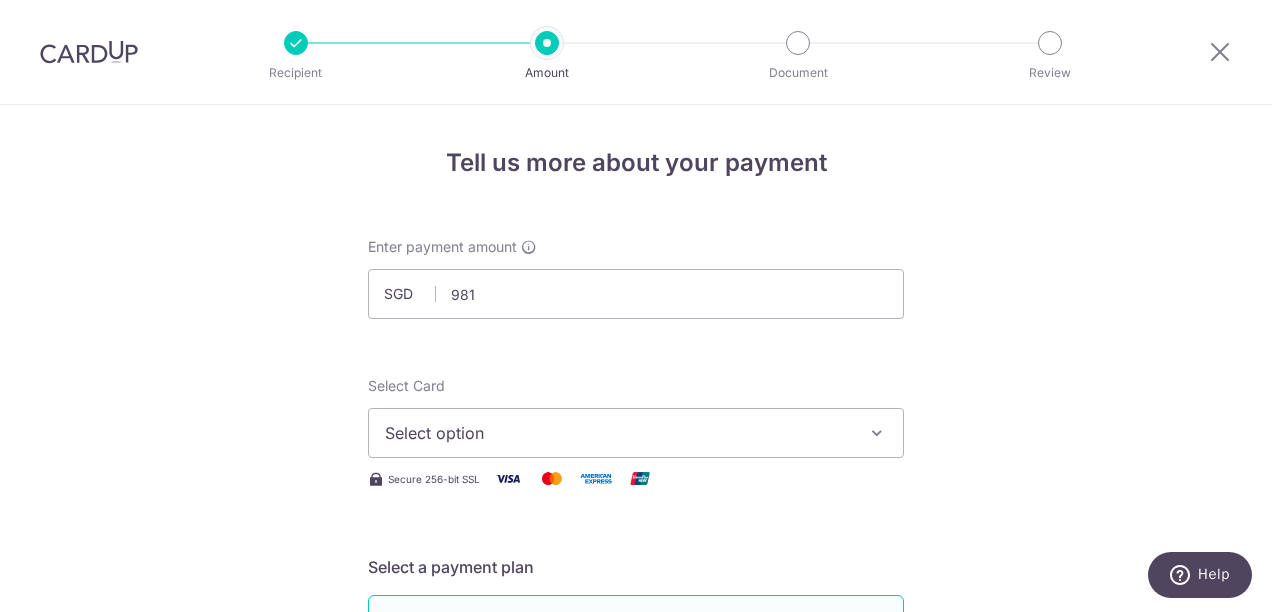 type on "981.00" 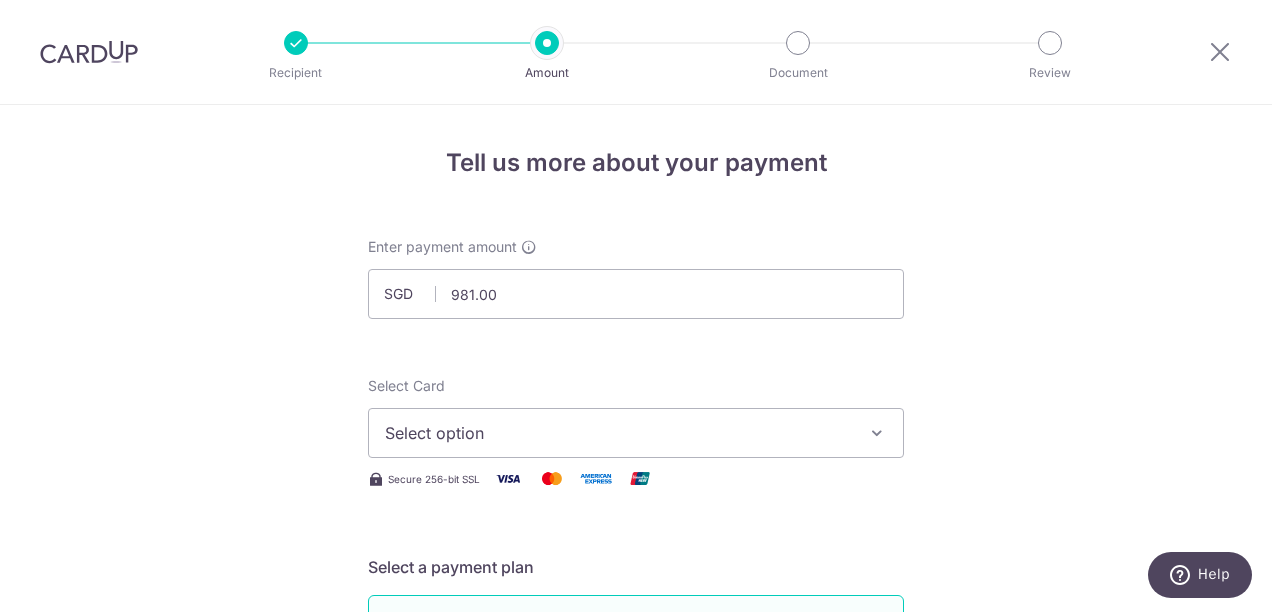 click on "Tell us more about your payment
Enter payment amount
SGD
981.00
981.00
Select Card
Select option
Add credit card
Your Cards
**** 3827
**** 1632
**** 9458
**** 1941
**** 4148
**** 5881
Secure 256-bit SSL
Text" at bounding box center (636, 1009) 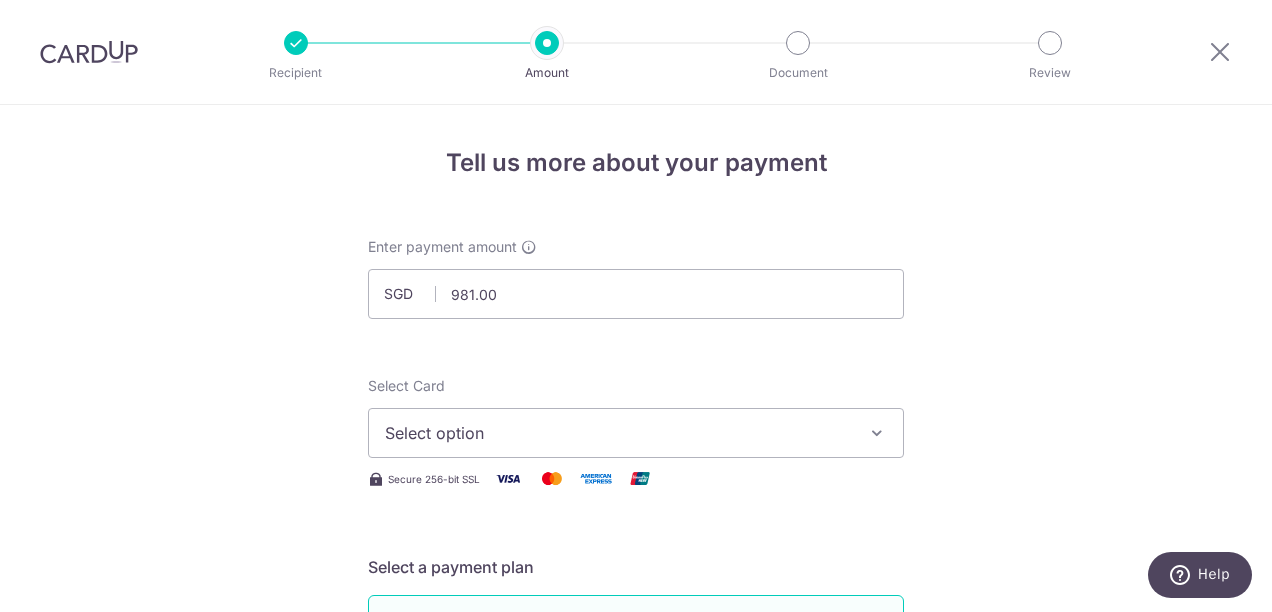 click on "Select option" at bounding box center (618, 433) 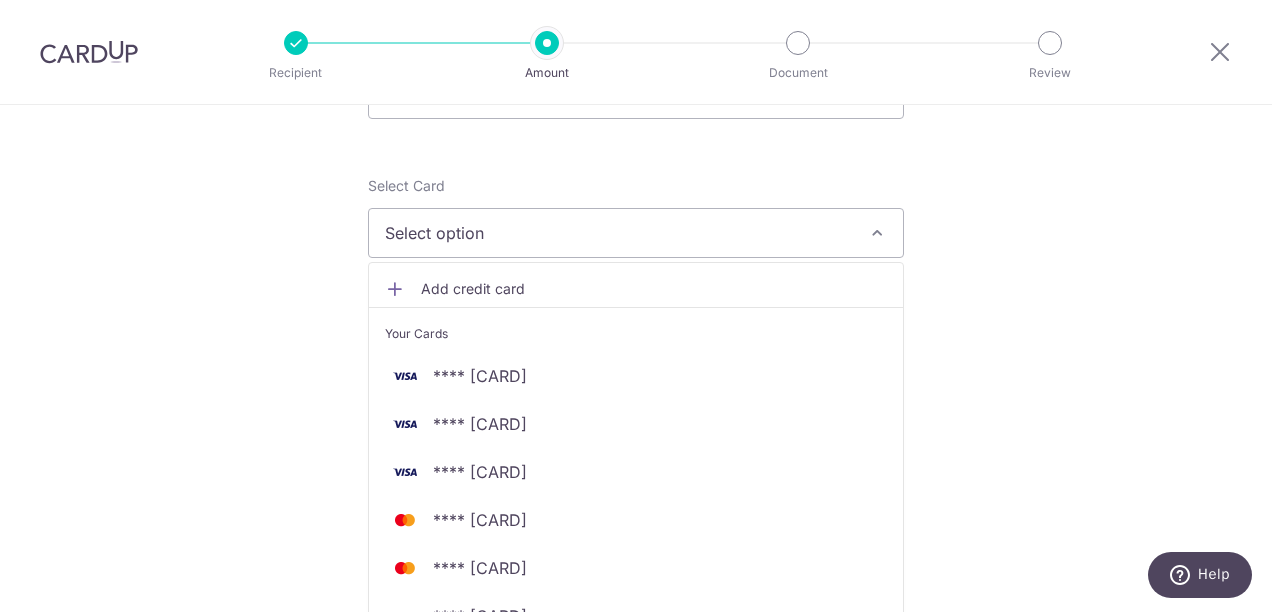scroll, scrollTop: 400, scrollLeft: 0, axis: vertical 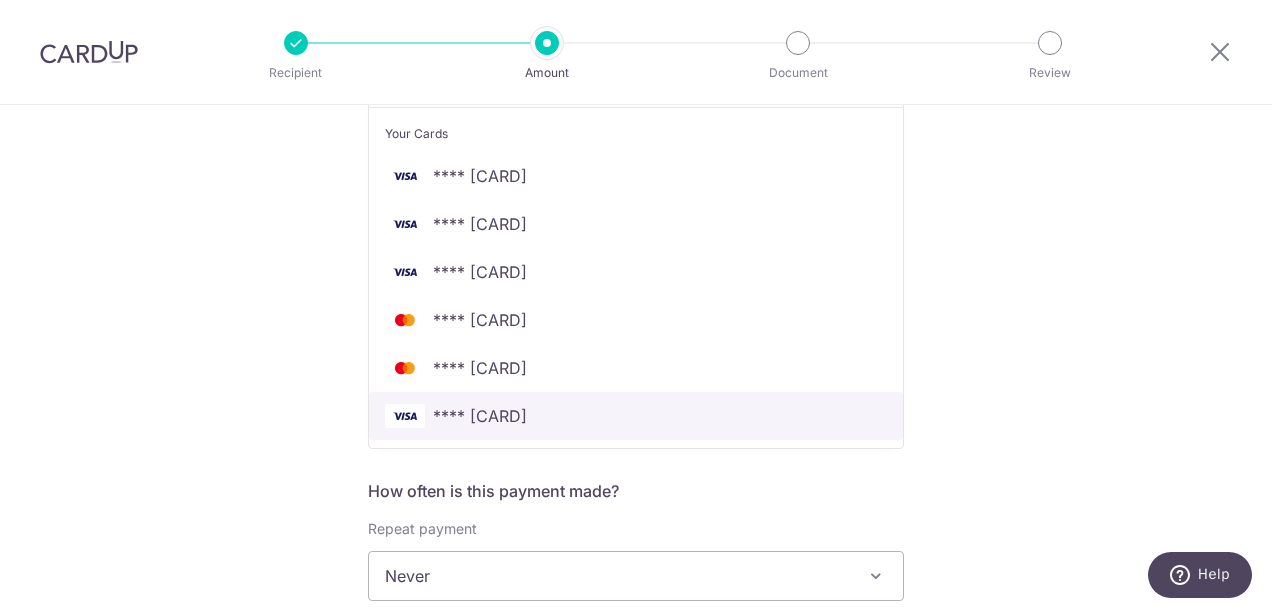 click on "[CREDIT_CARD]" at bounding box center (636, 416) 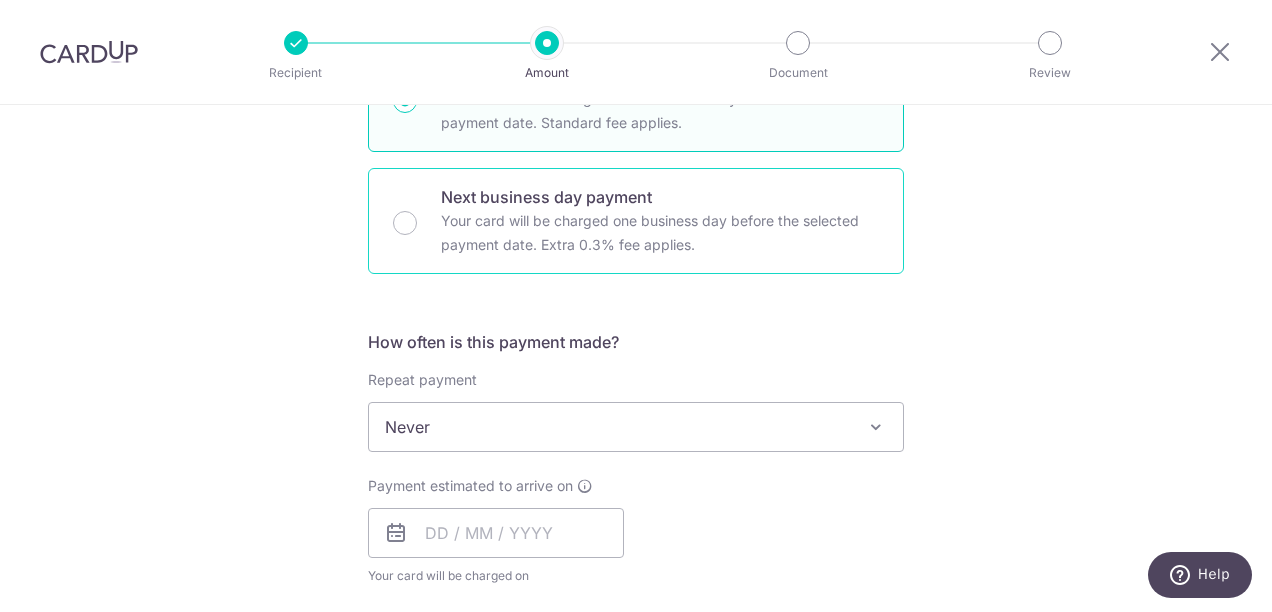 scroll, scrollTop: 600, scrollLeft: 0, axis: vertical 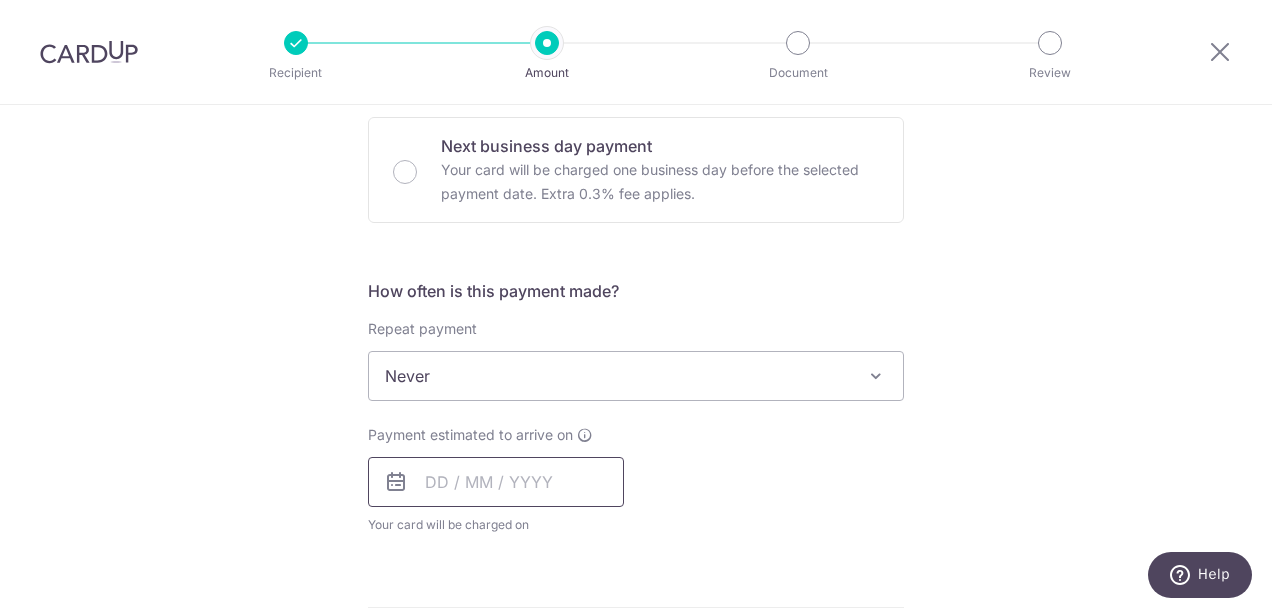 click at bounding box center [496, 482] 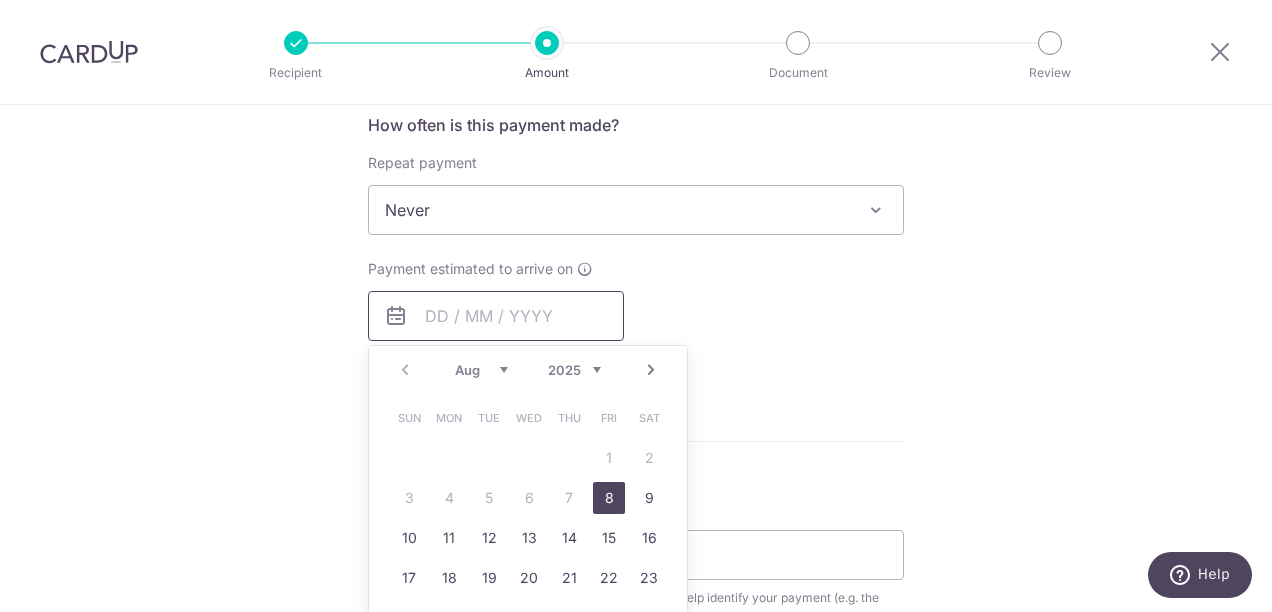 scroll, scrollTop: 800, scrollLeft: 0, axis: vertical 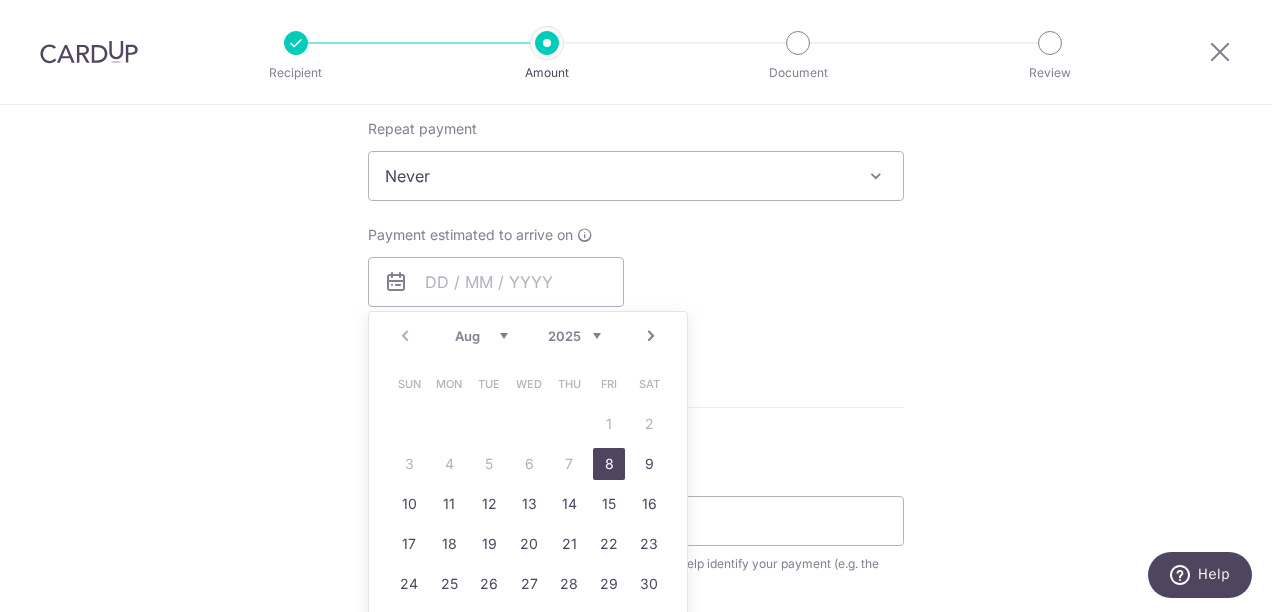 click on "8" at bounding box center (609, 464) 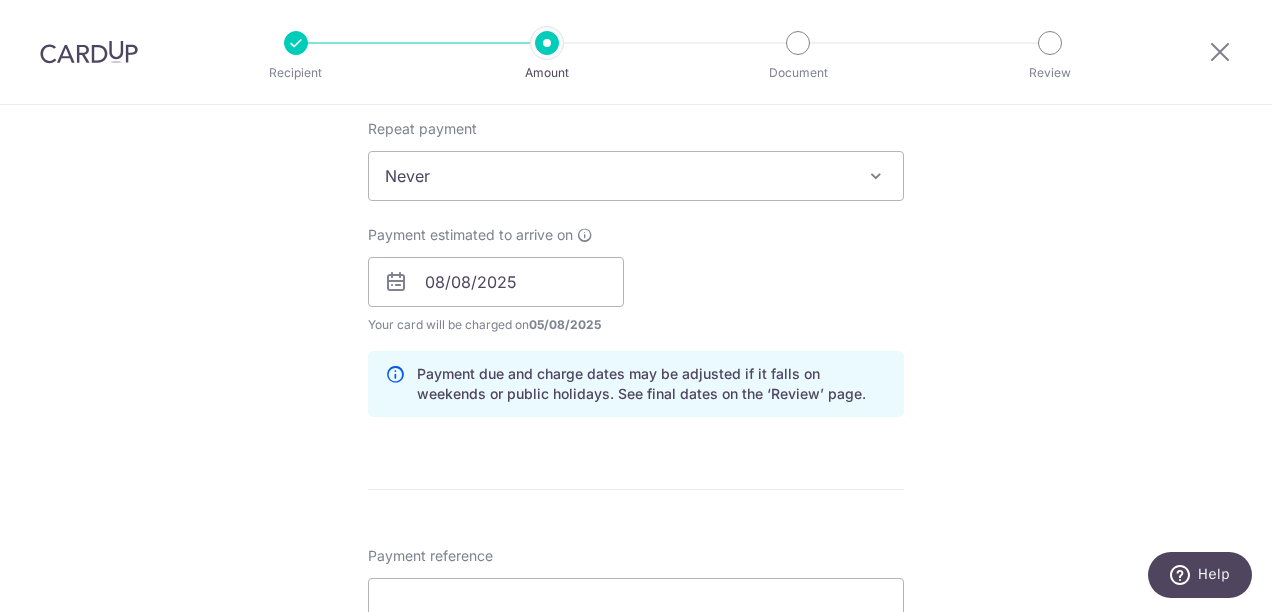 scroll, scrollTop: 1000, scrollLeft: 0, axis: vertical 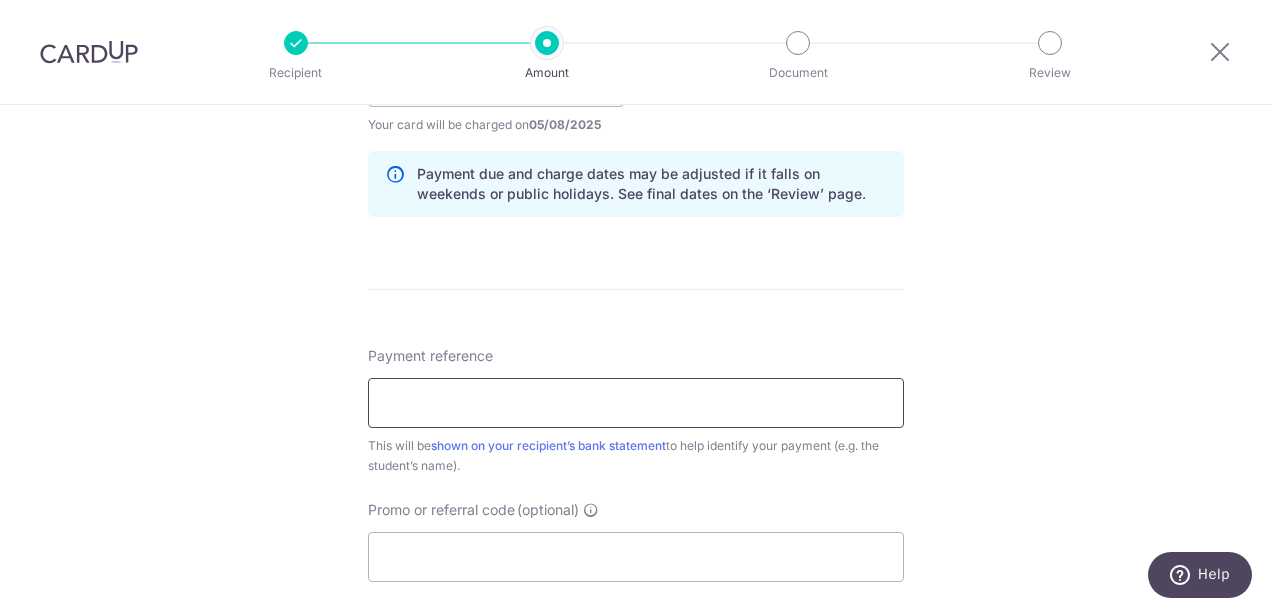 click on "Payment reference" at bounding box center (636, 403) 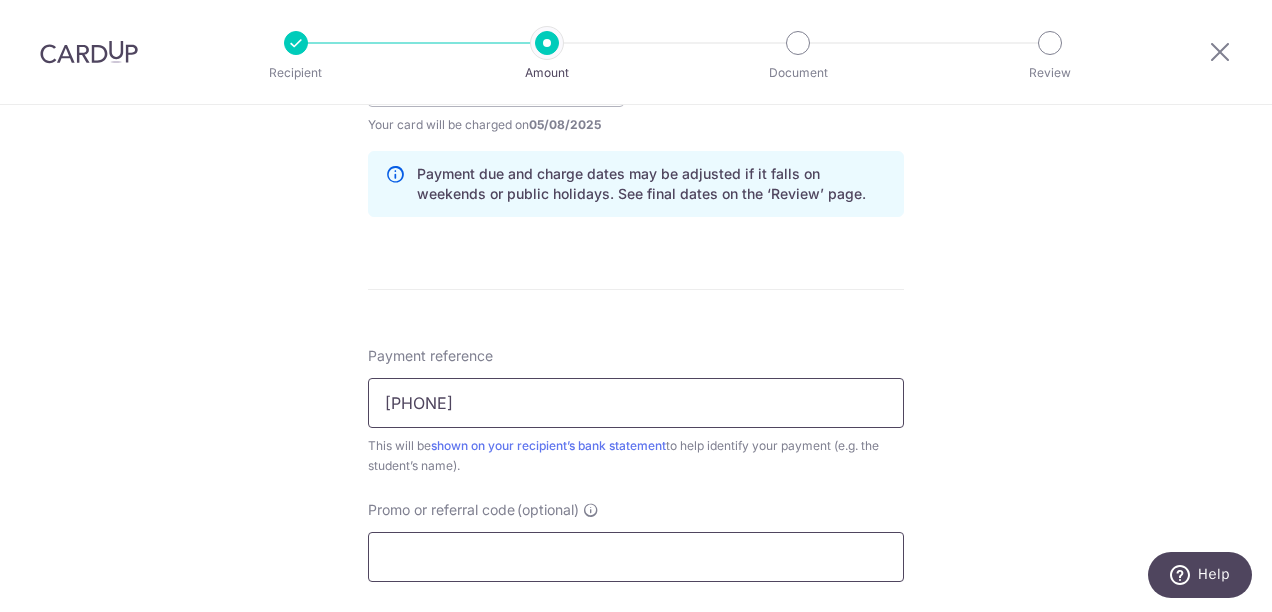 type on "ZENITH175" 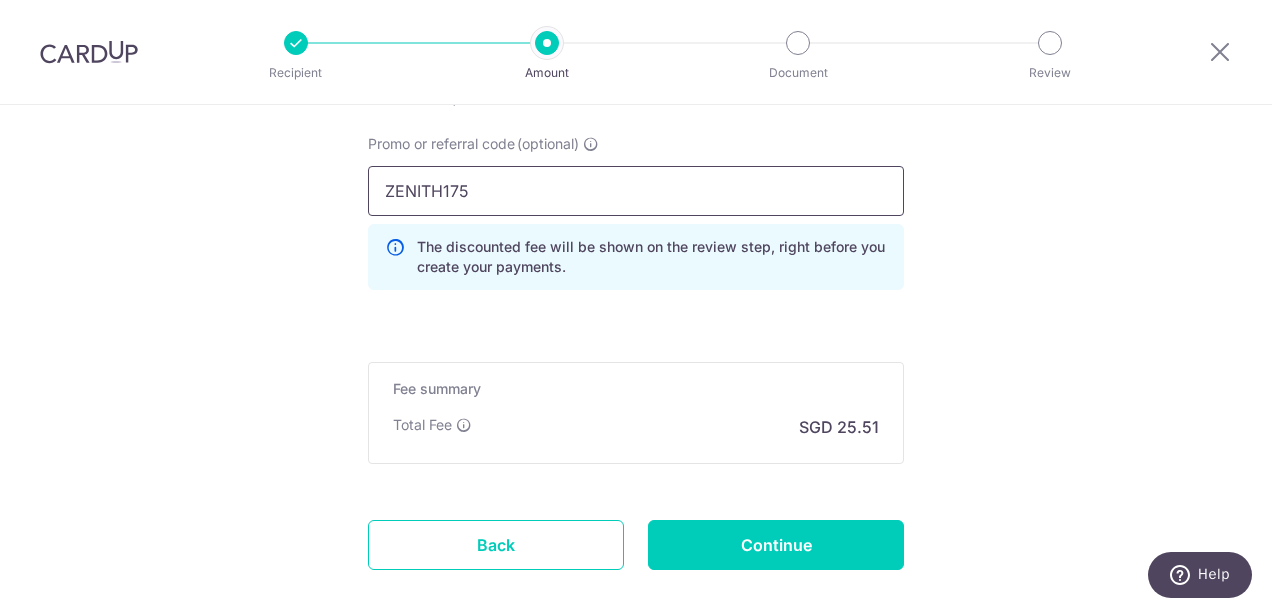 scroll, scrollTop: 1415, scrollLeft: 0, axis: vertical 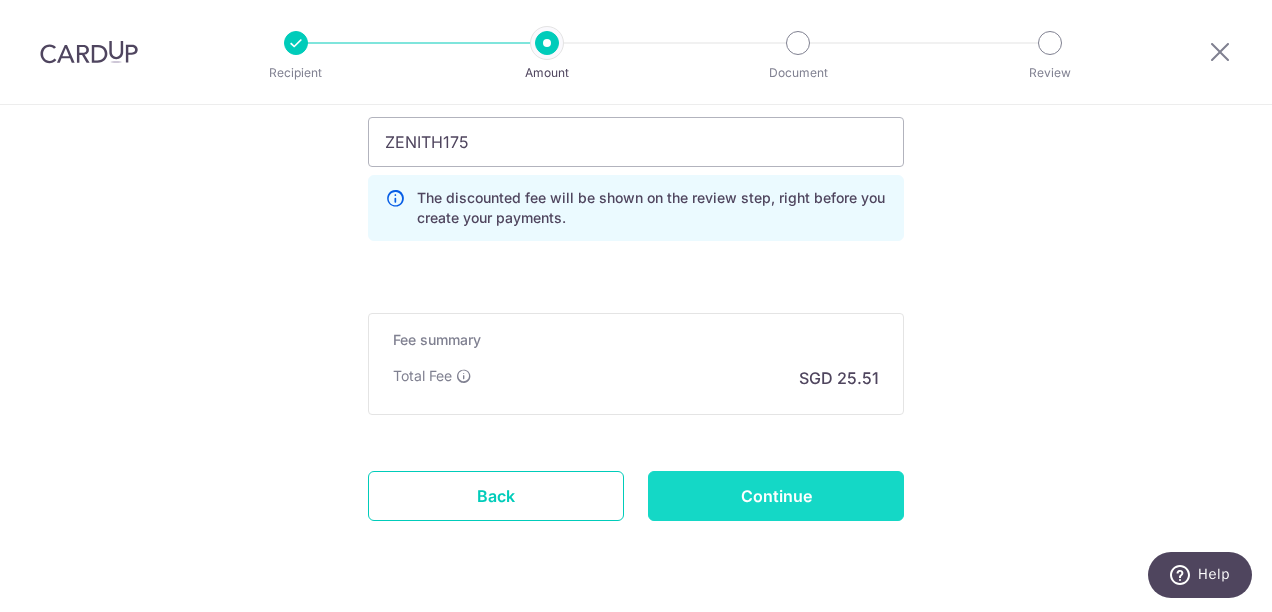 click on "Continue" at bounding box center [776, 496] 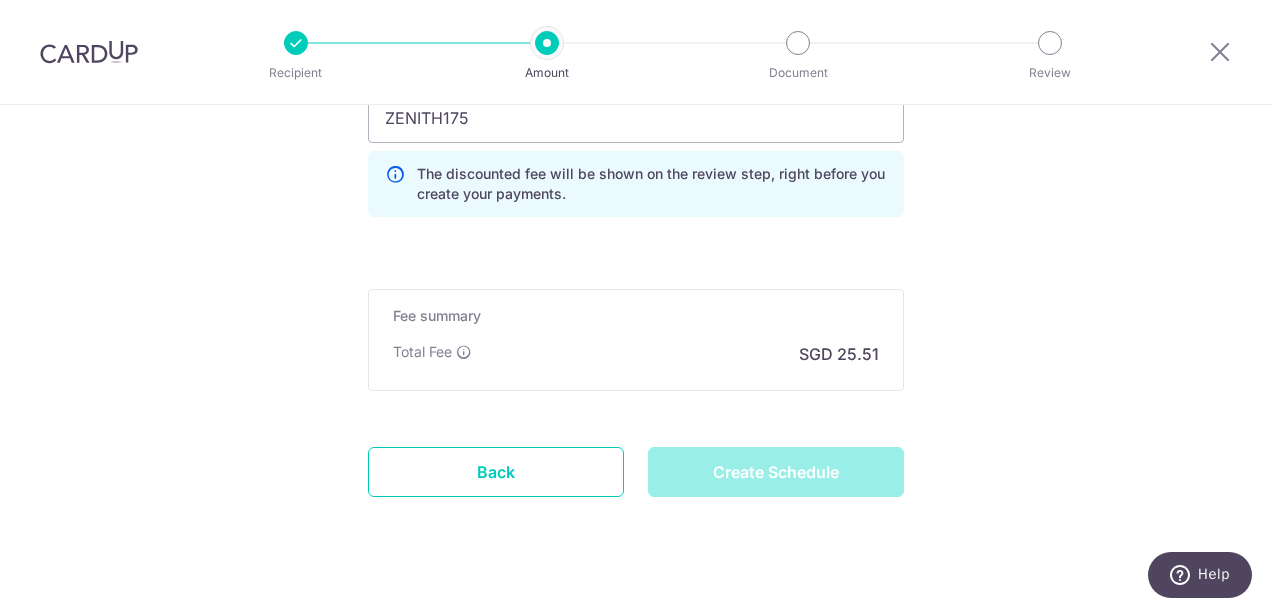 scroll, scrollTop: 1468, scrollLeft: 0, axis: vertical 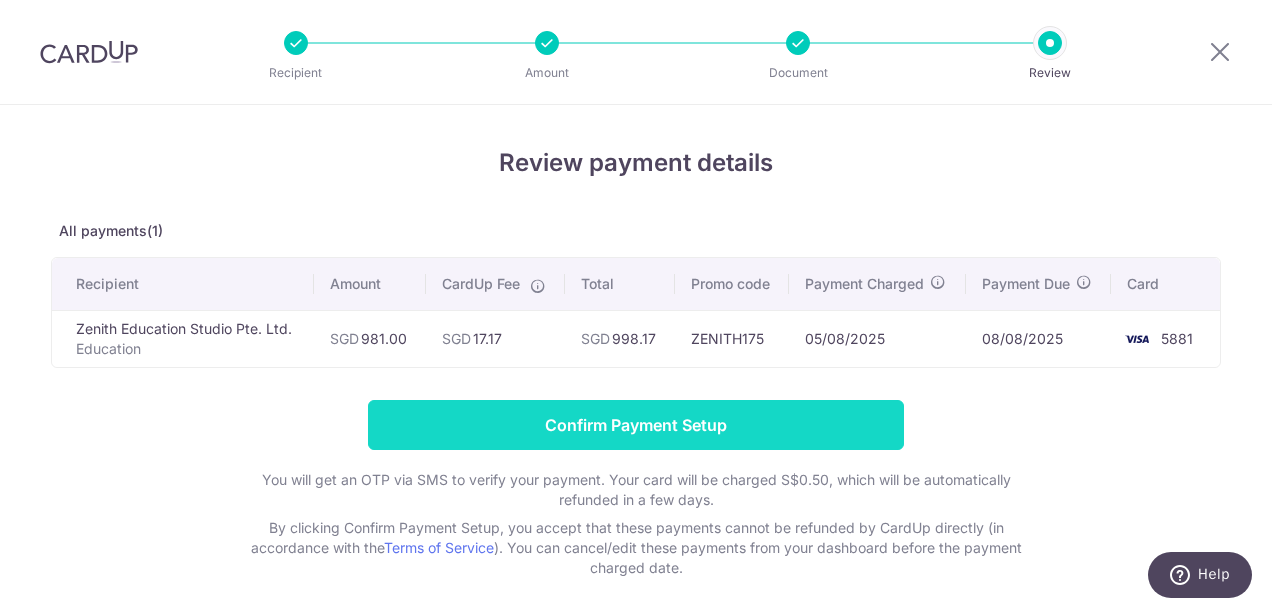 click on "Confirm Payment Setup" at bounding box center (636, 425) 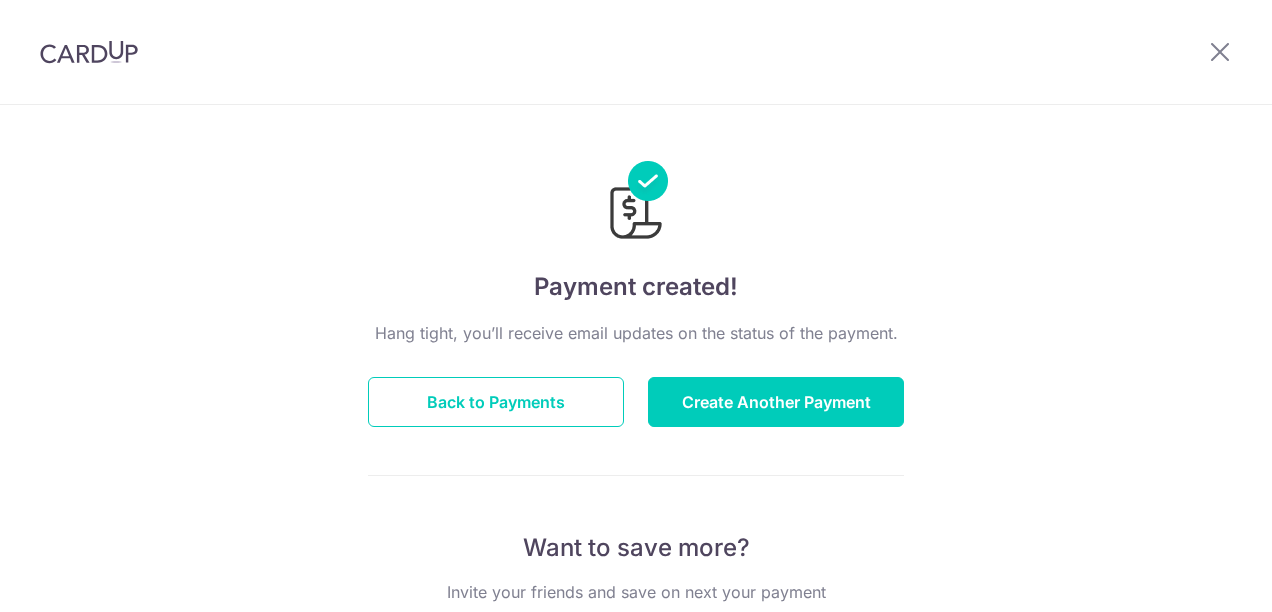 scroll, scrollTop: 0, scrollLeft: 0, axis: both 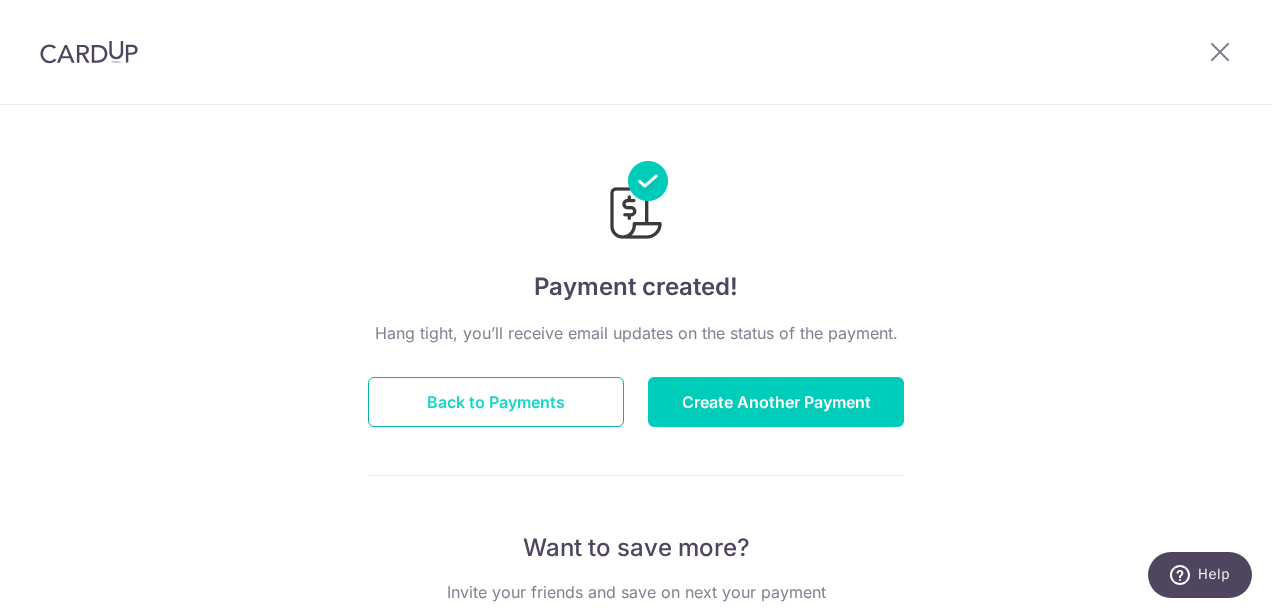 click on "Back to Payments" at bounding box center (496, 402) 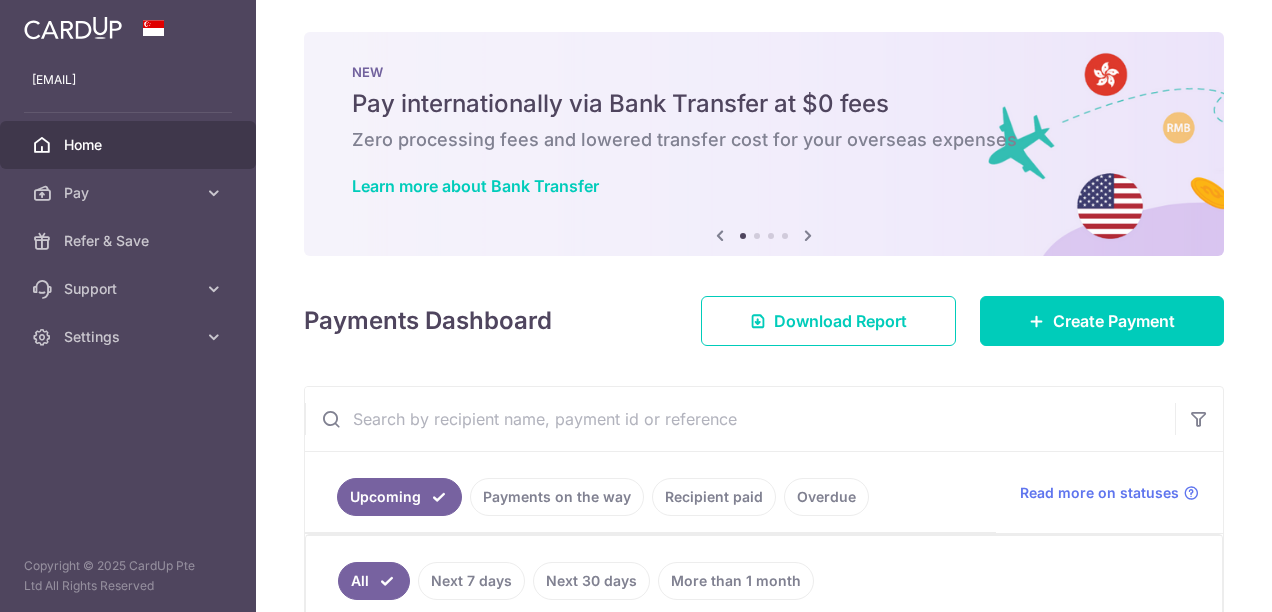 scroll, scrollTop: 0, scrollLeft: 0, axis: both 